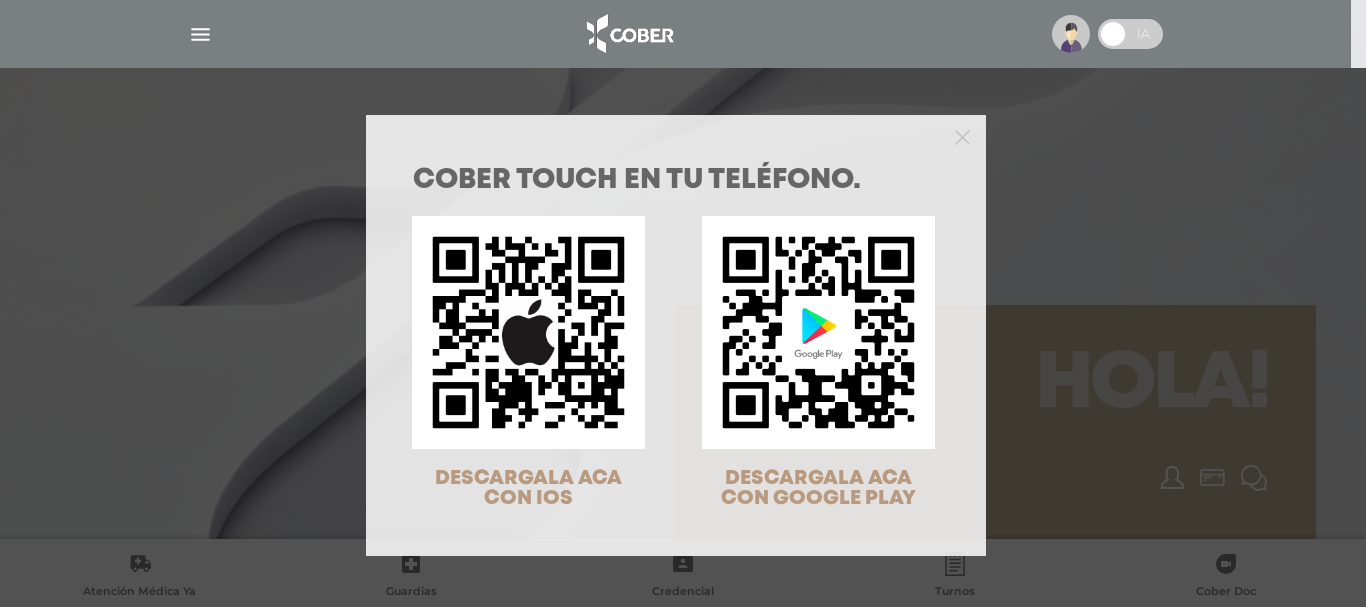 scroll, scrollTop: 0, scrollLeft: 0, axis: both 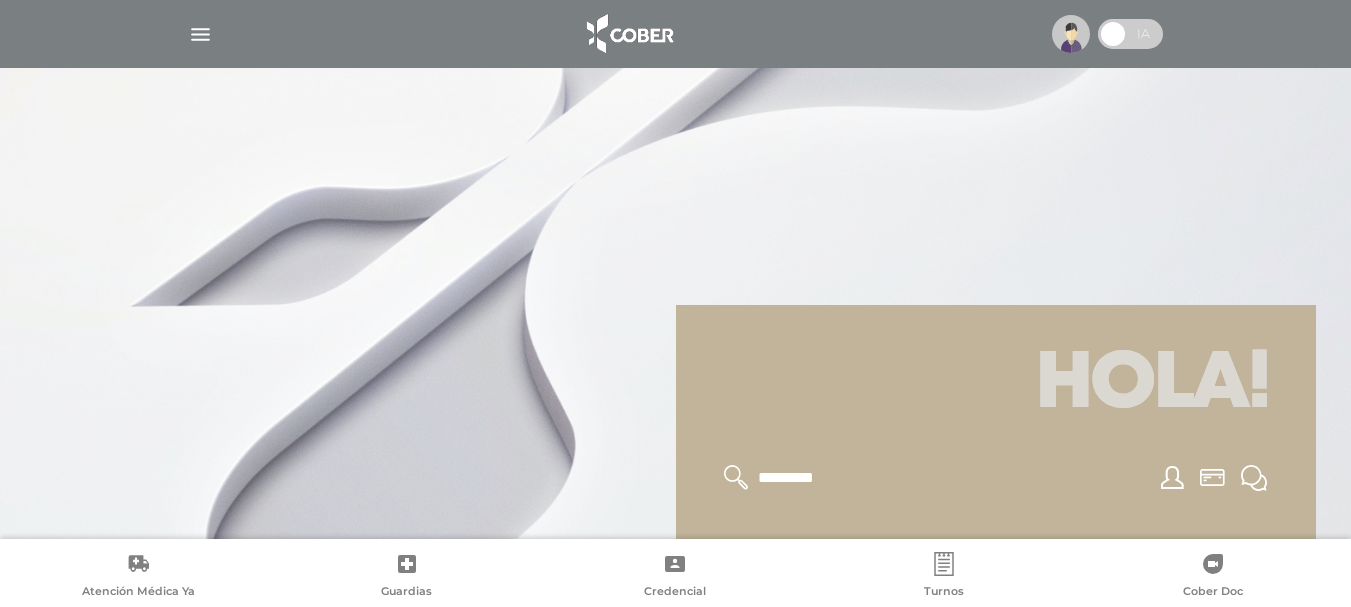 click at bounding box center (1071, 34) 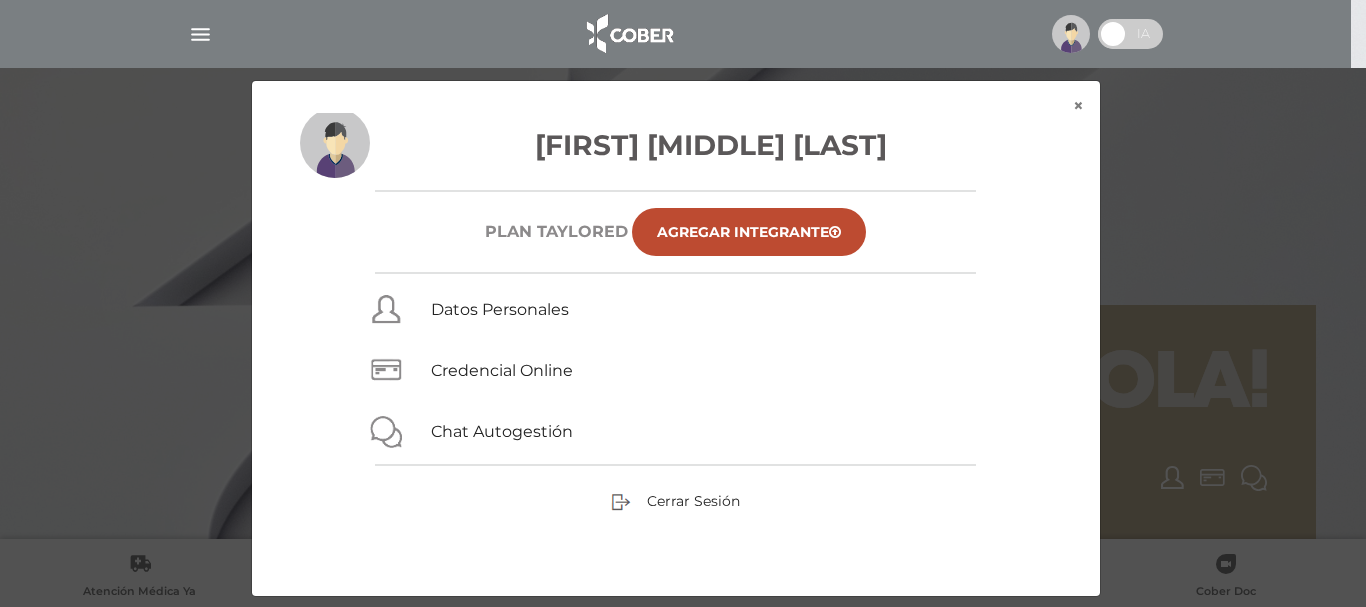 scroll, scrollTop: 6, scrollLeft: 0, axis: vertical 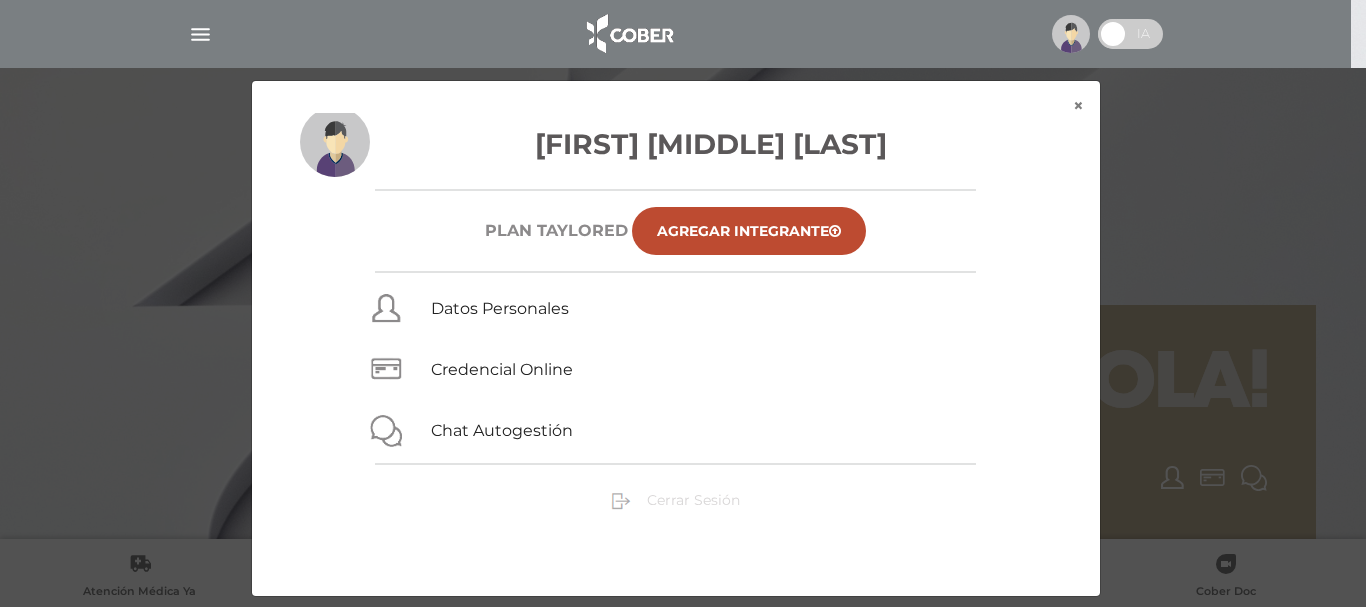 click on "Cerrar Sesión" at bounding box center (693, 500) 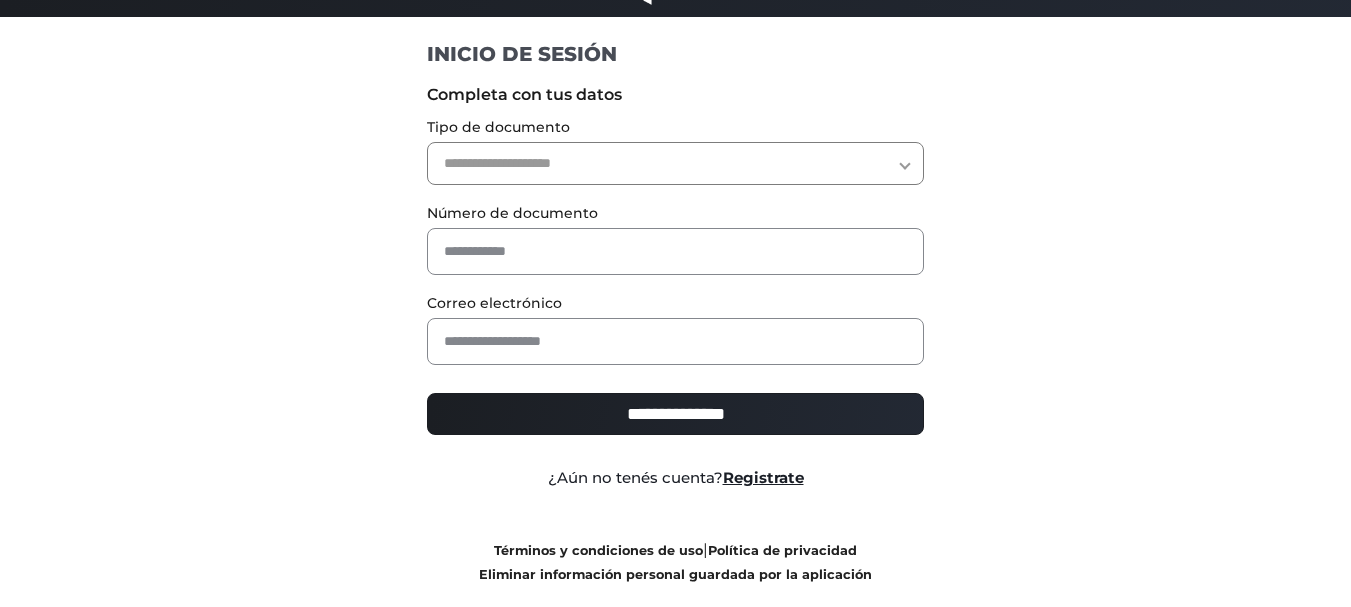 scroll, scrollTop: 0, scrollLeft: 0, axis: both 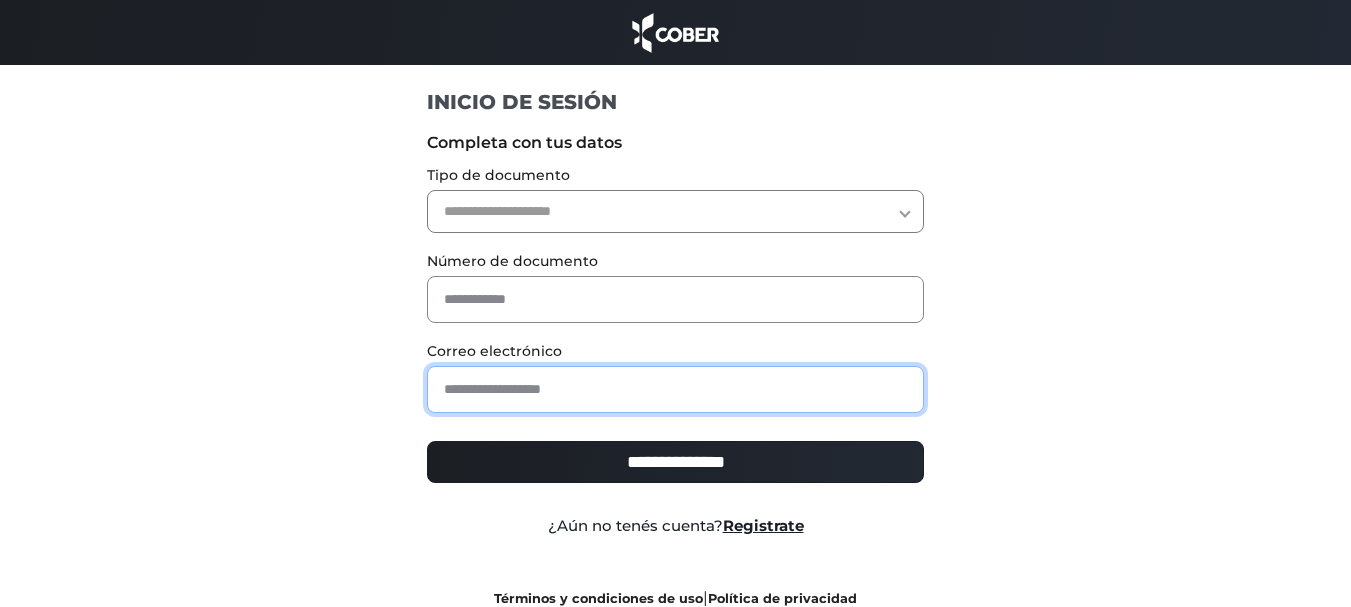 paste on "**********" 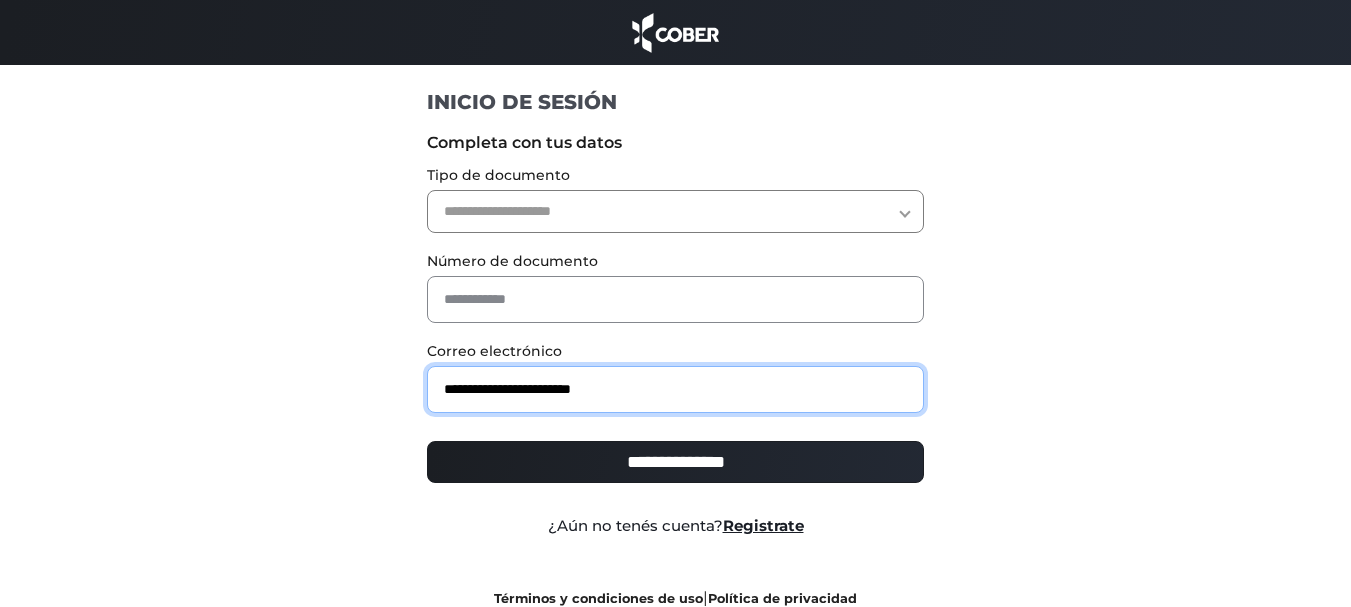 type on "**********" 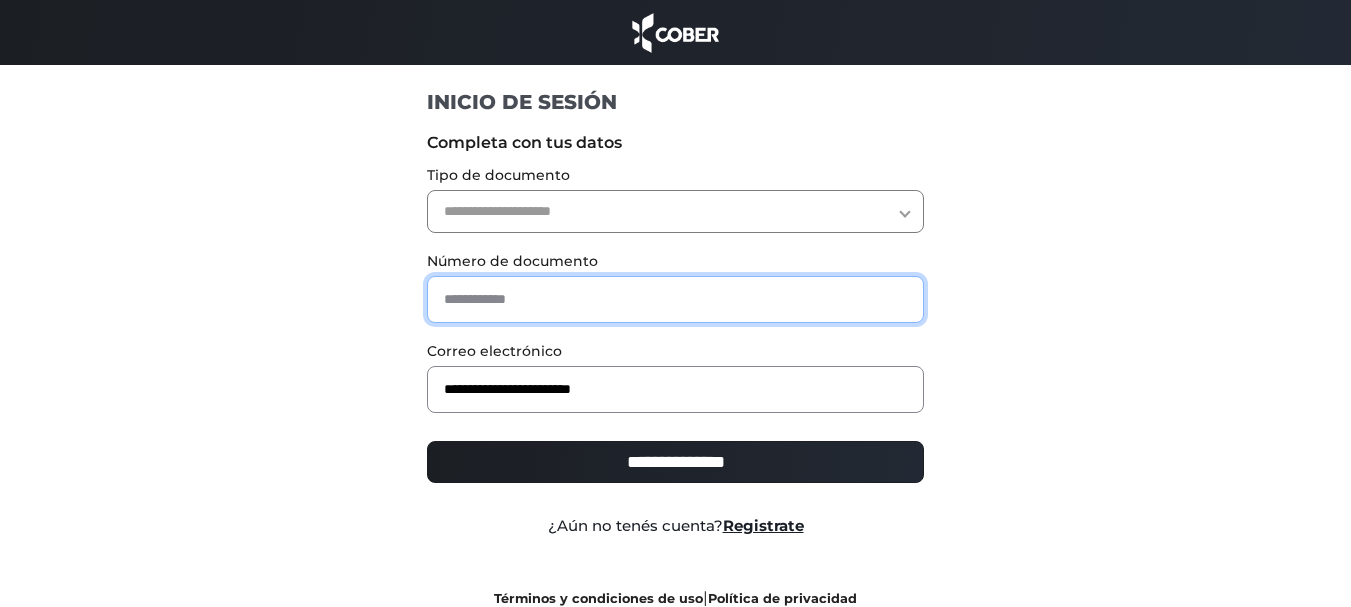click at bounding box center (675, 299) 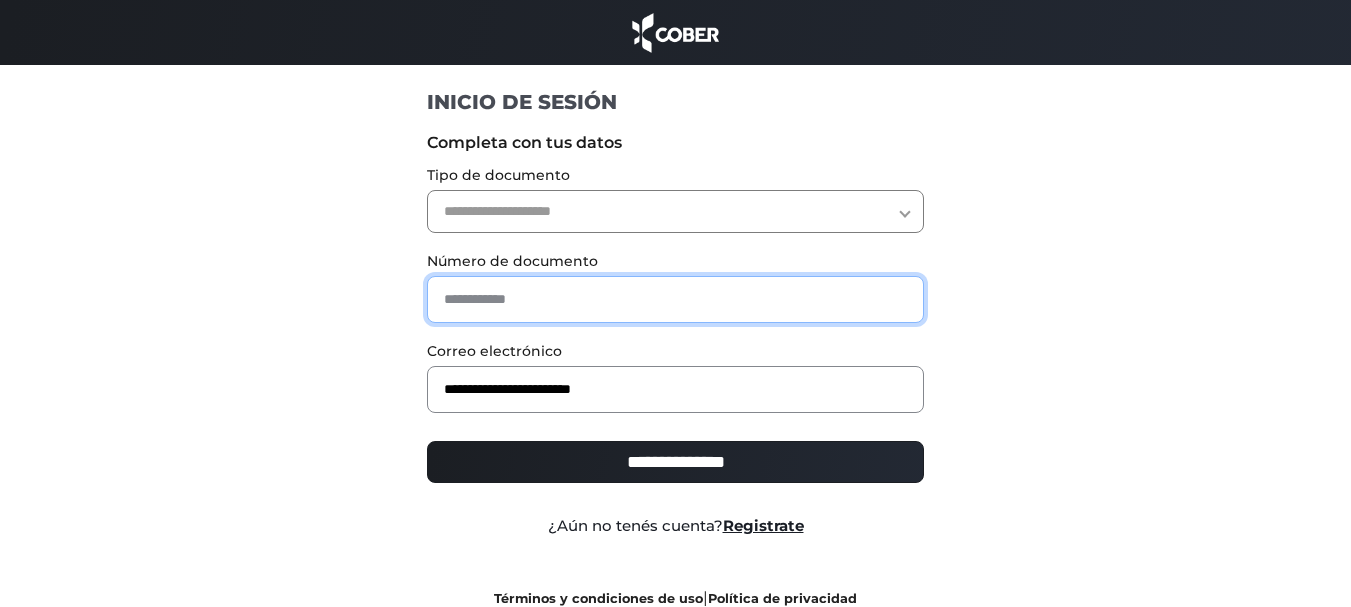 paste on "********" 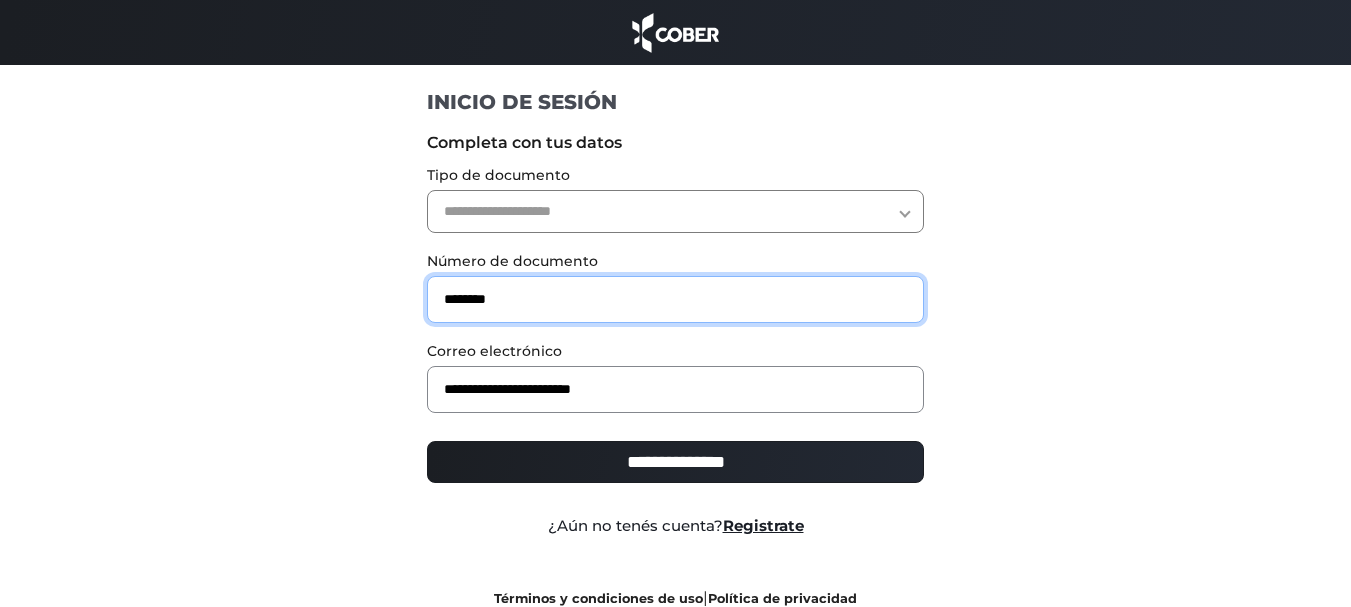 type on "********" 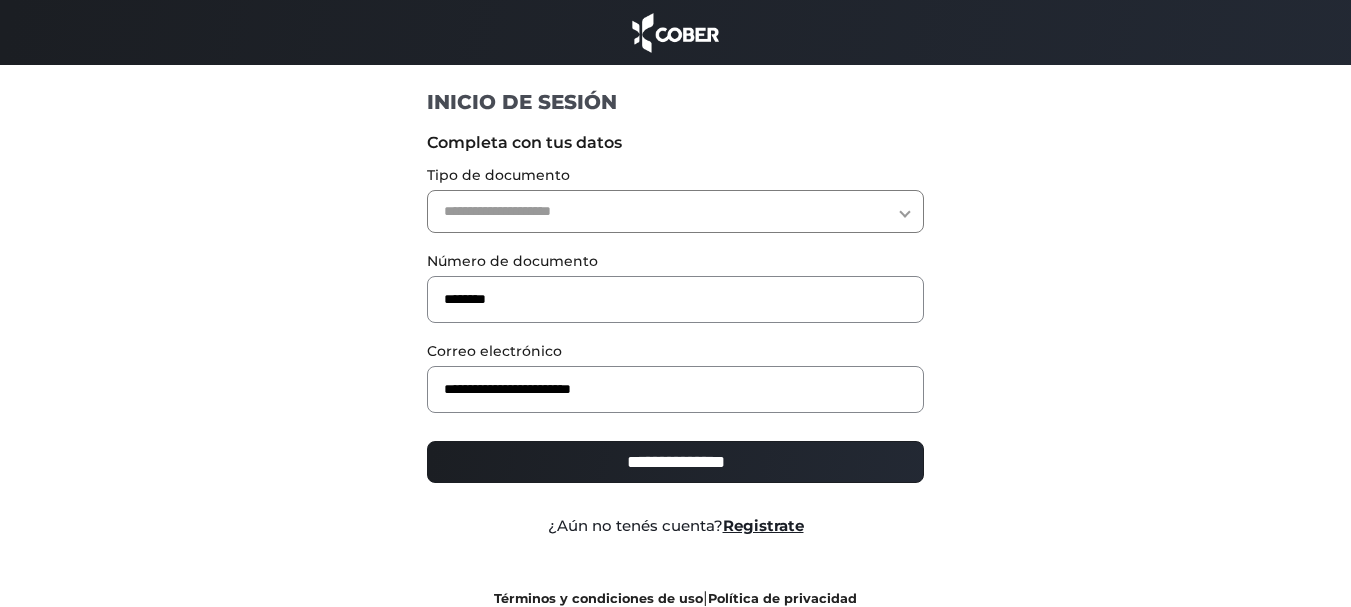click on "**********" at bounding box center (675, 211) 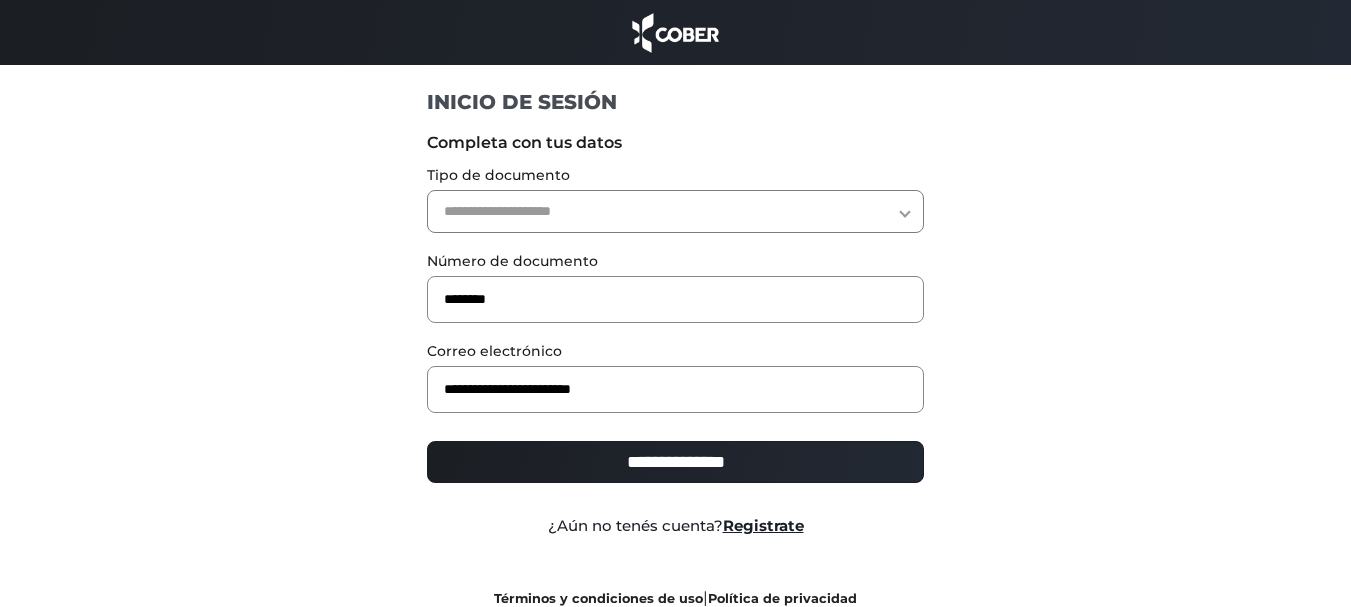 select on "***" 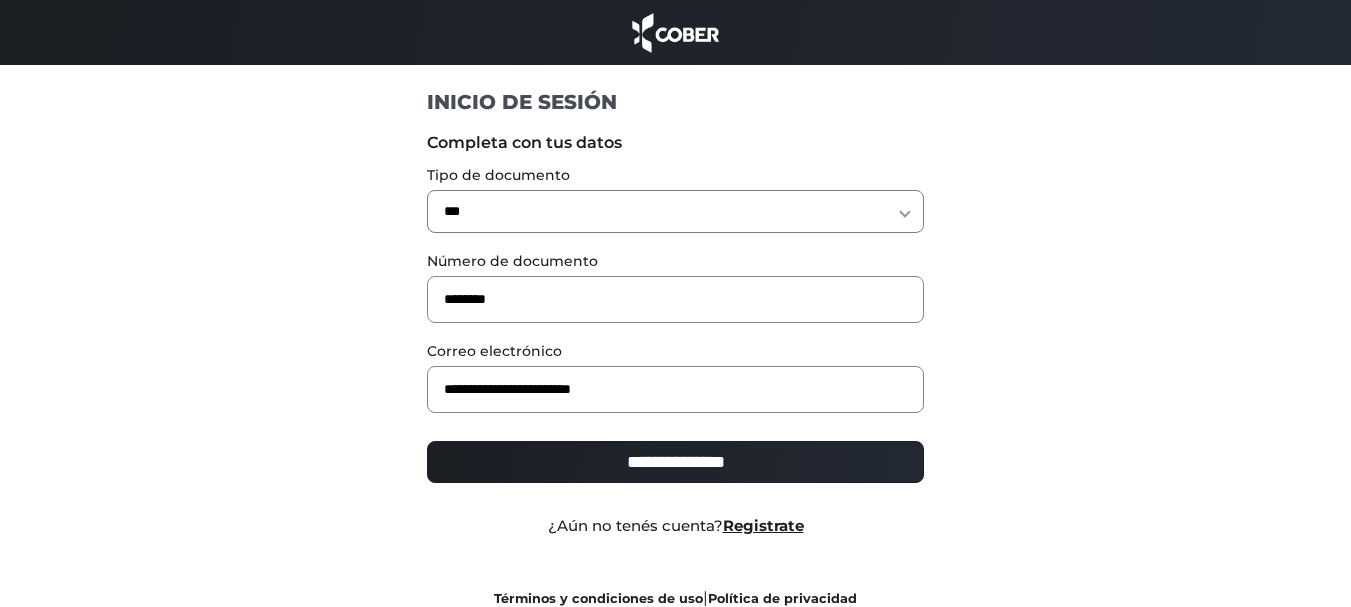 click on "**********" at bounding box center [675, 211] 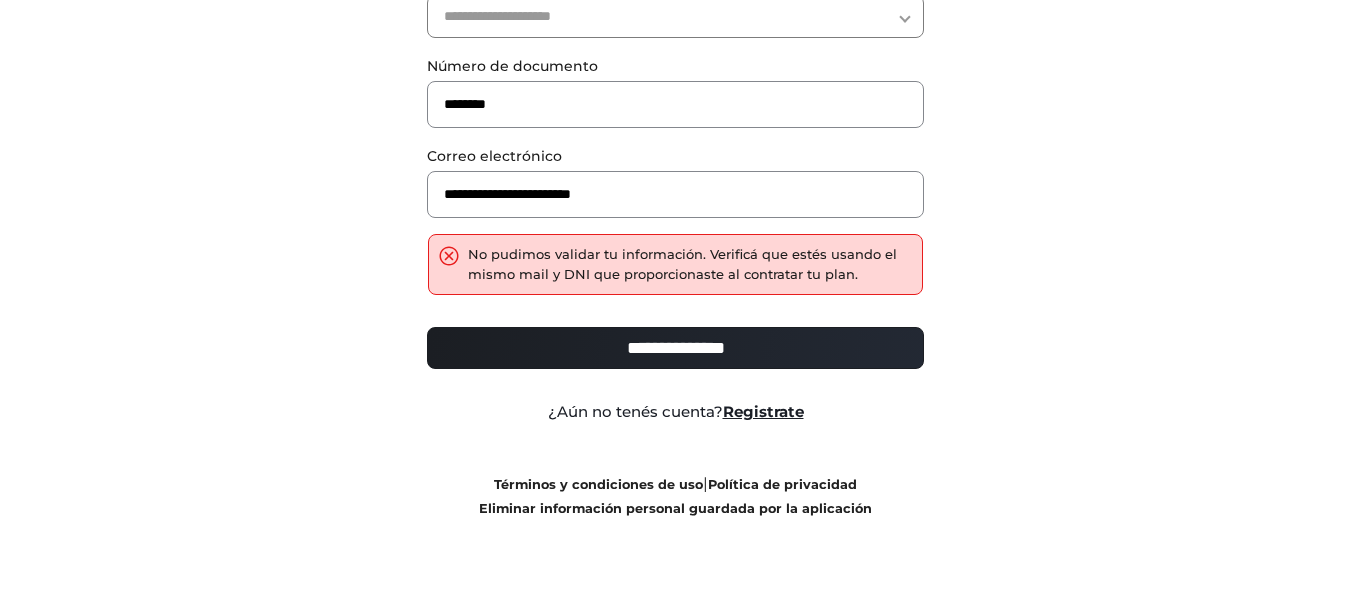 scroll, scrollTop: 196, scrollLeft: 0, axis: vertical 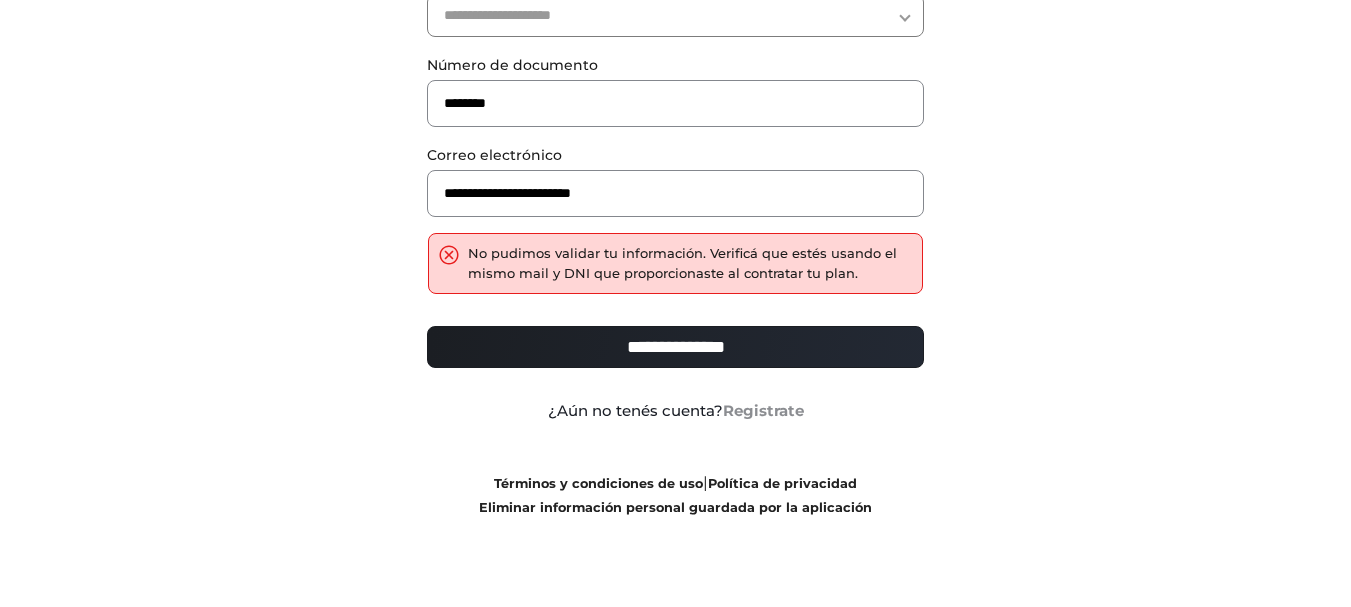 click on "Registrate" at bounding box center (763, 410) 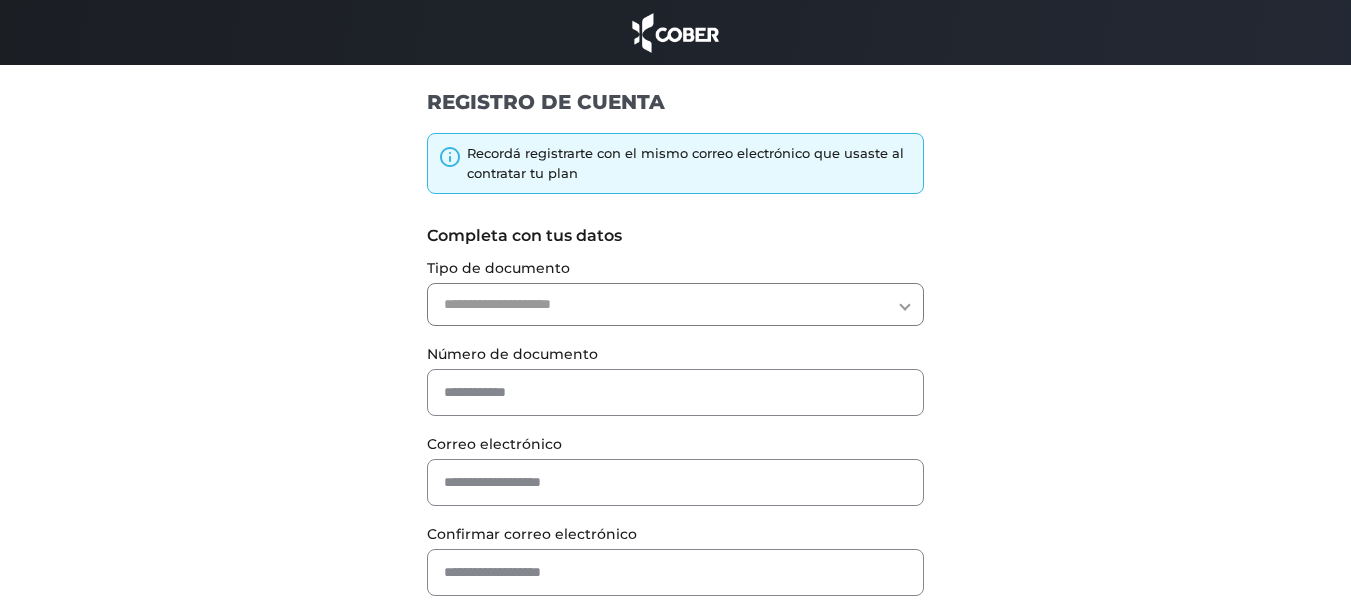 scroll, scrollTop: 200, scrollLeft: 0, axis: vertical 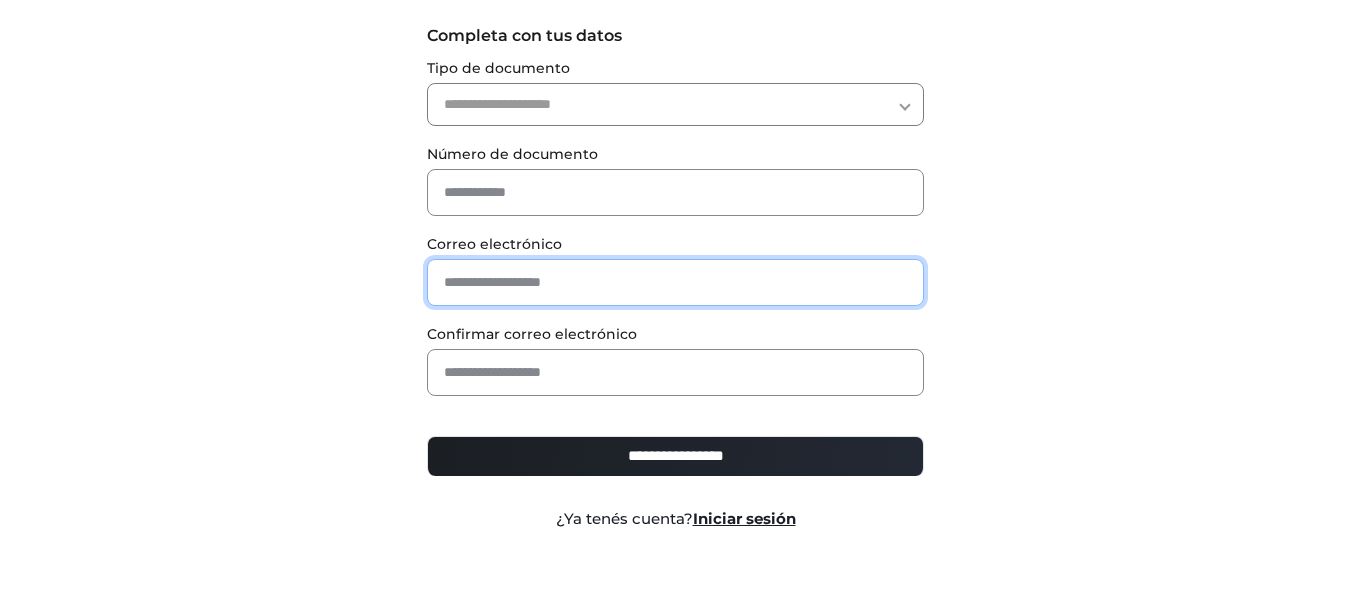 click at bounding box center (675, 282) 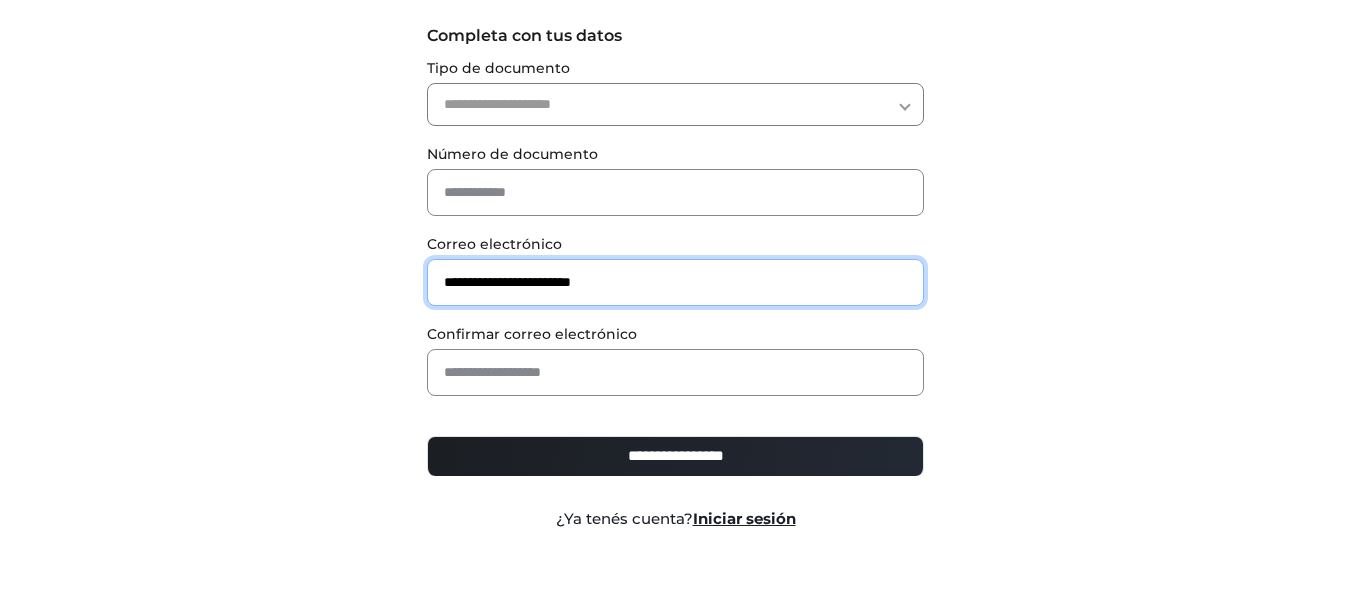 type on "**********" 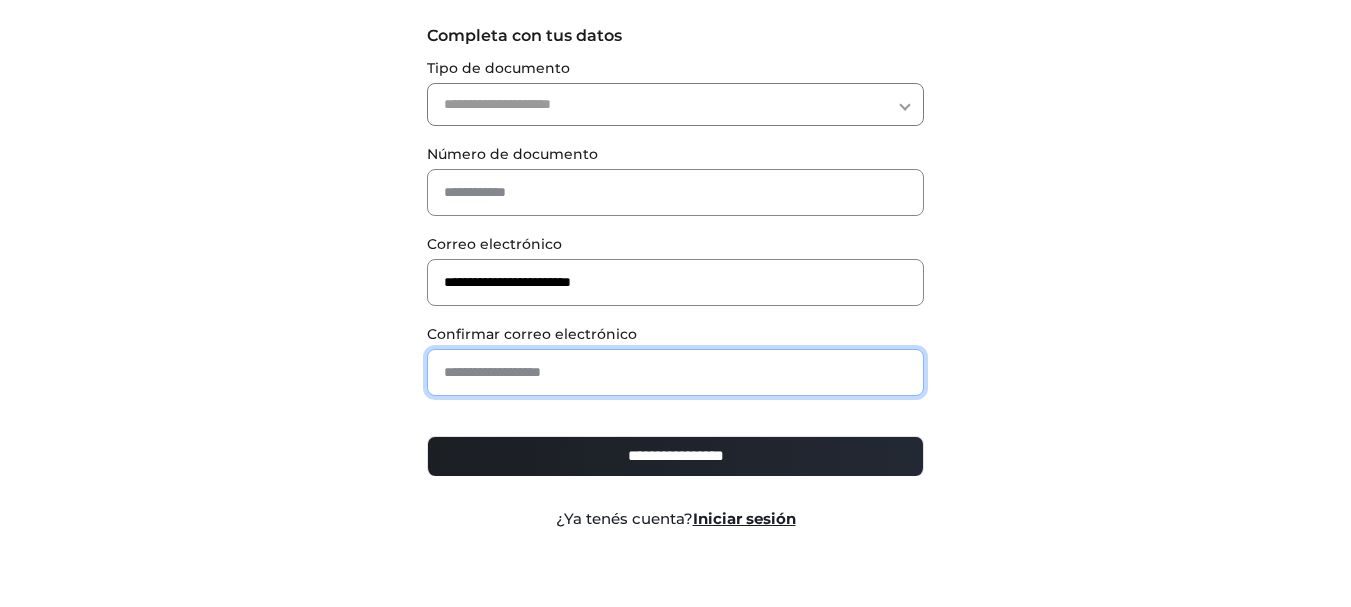 paste on "**********" 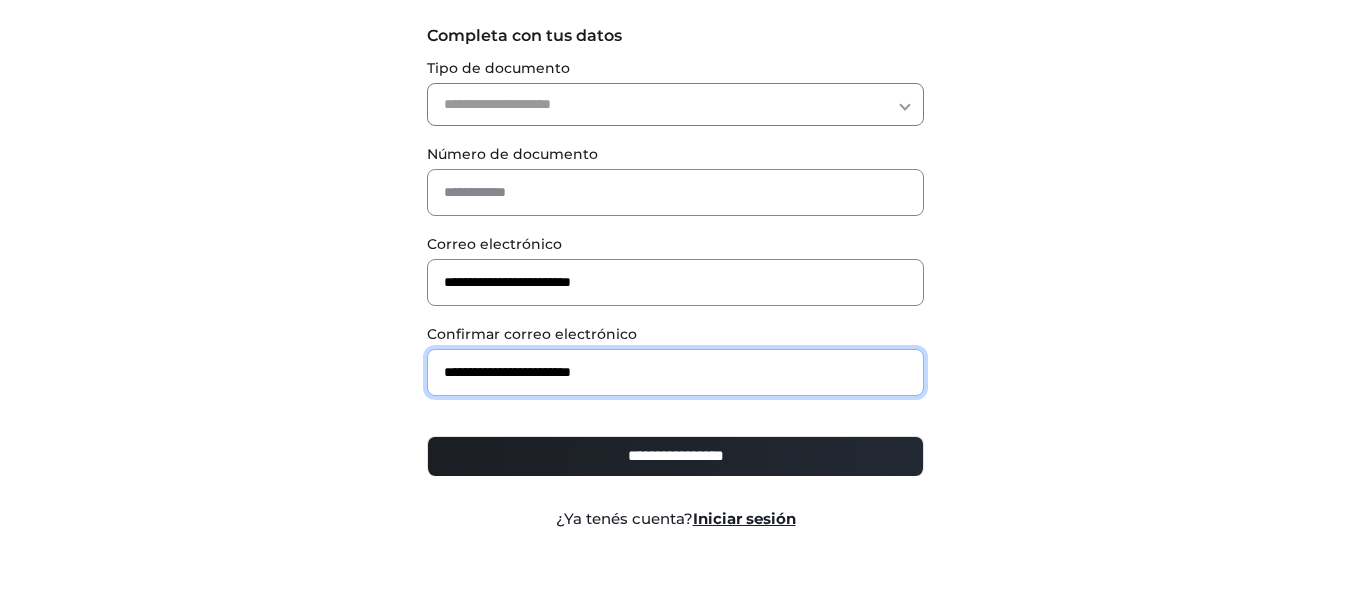 type on "**********" 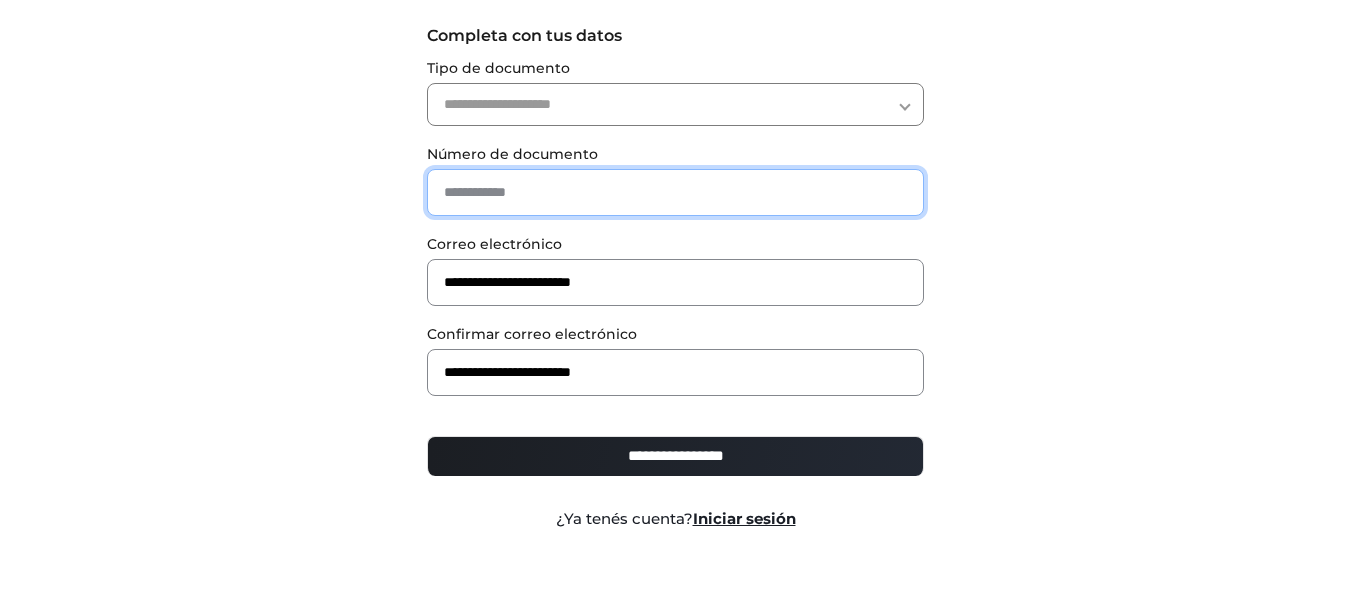paste on "********" 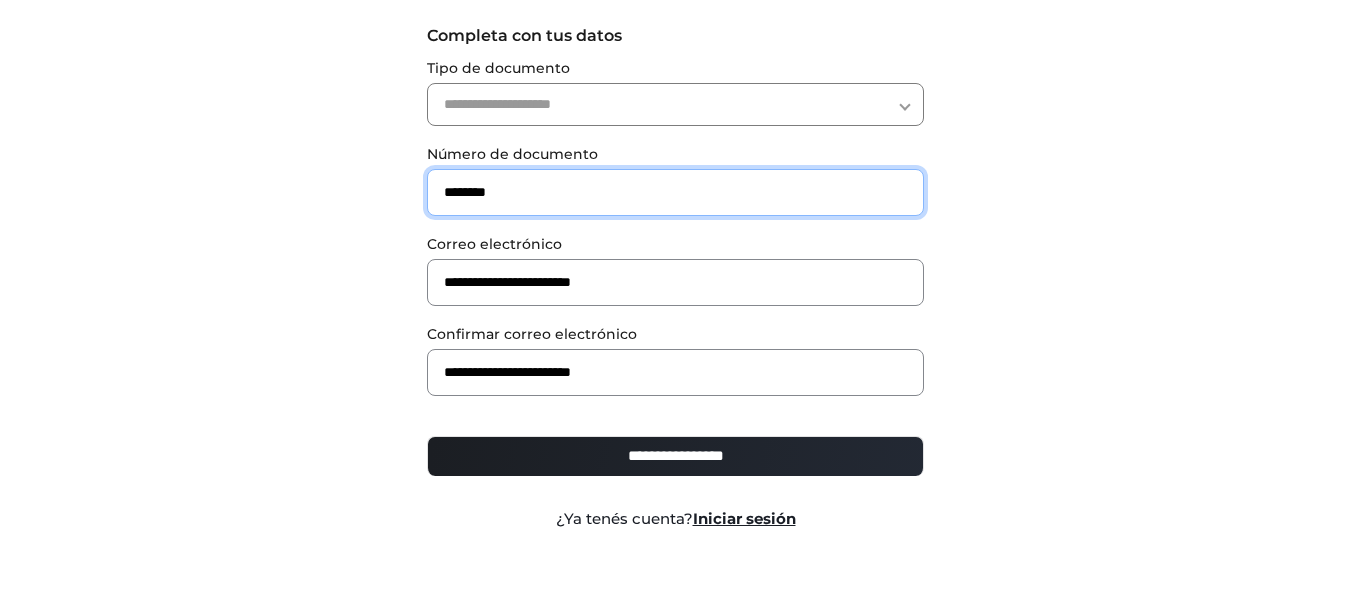 type on "********" 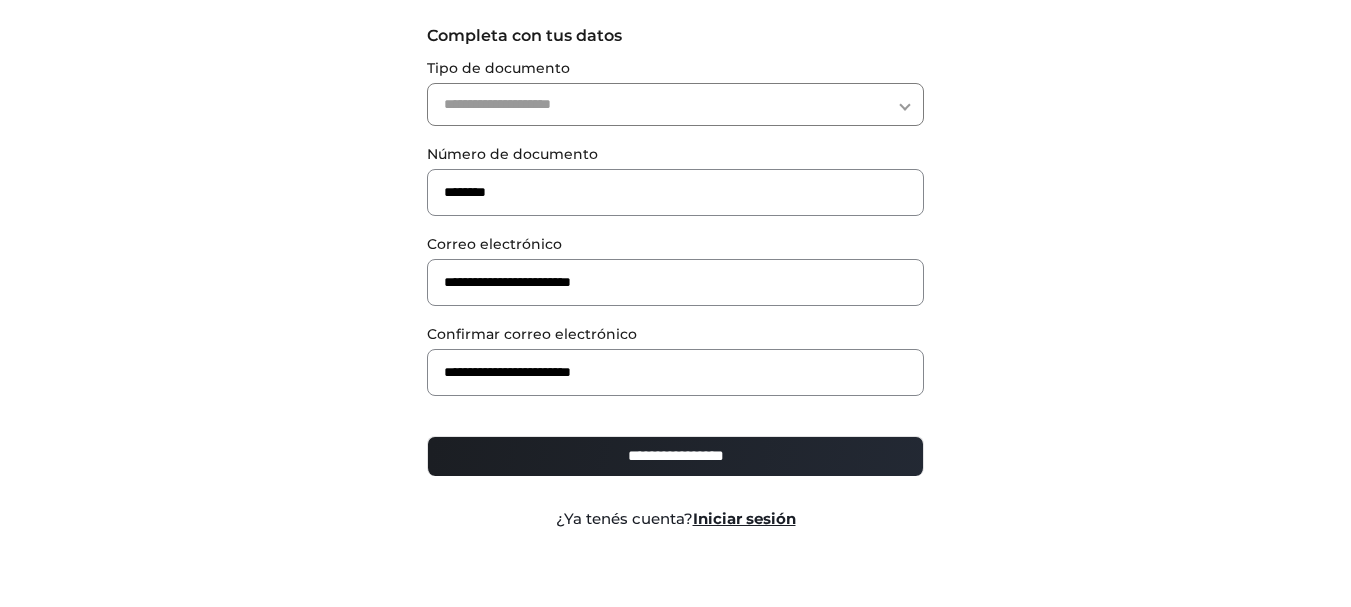 click on "**********" at bounding box center [675, 104] 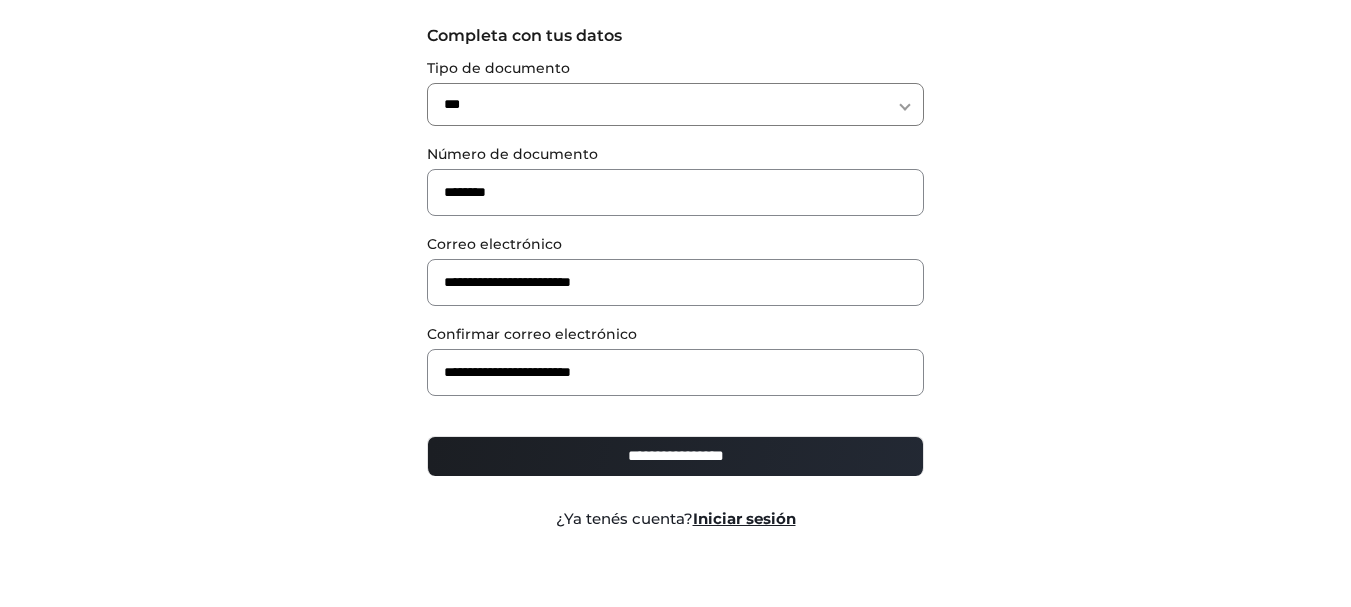 click on "**********" at bounding box center [675, 456] 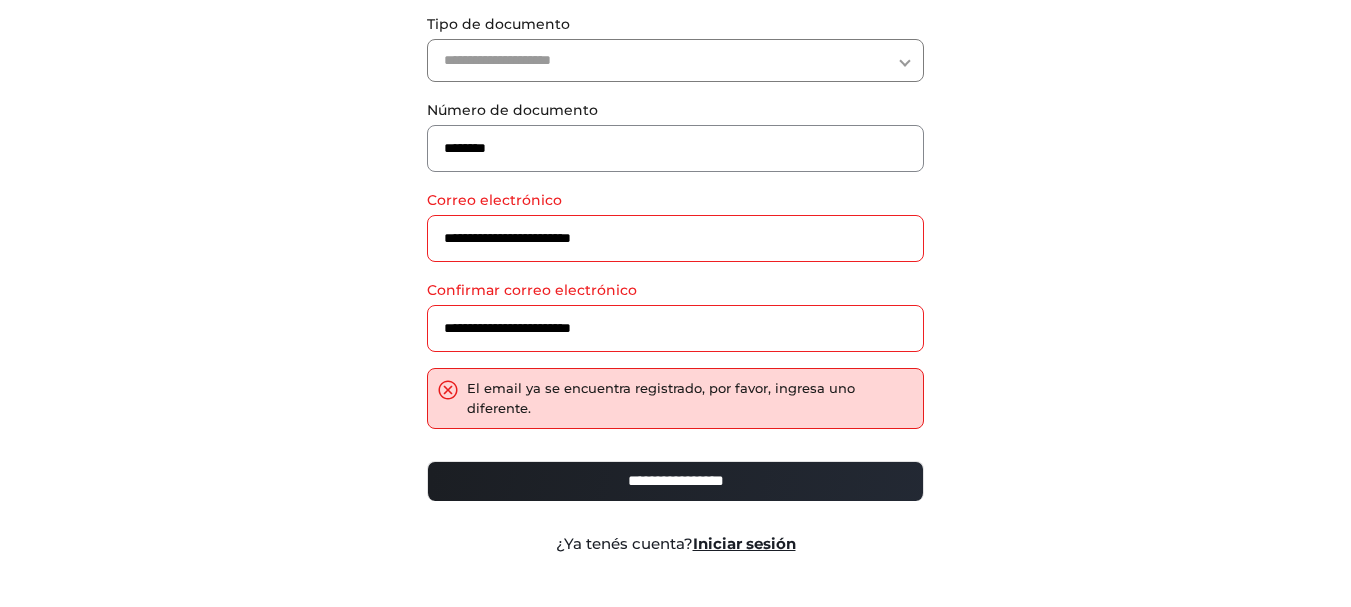 scroll, scrollTop: 280, scrollLeft: 0, axis: vertical 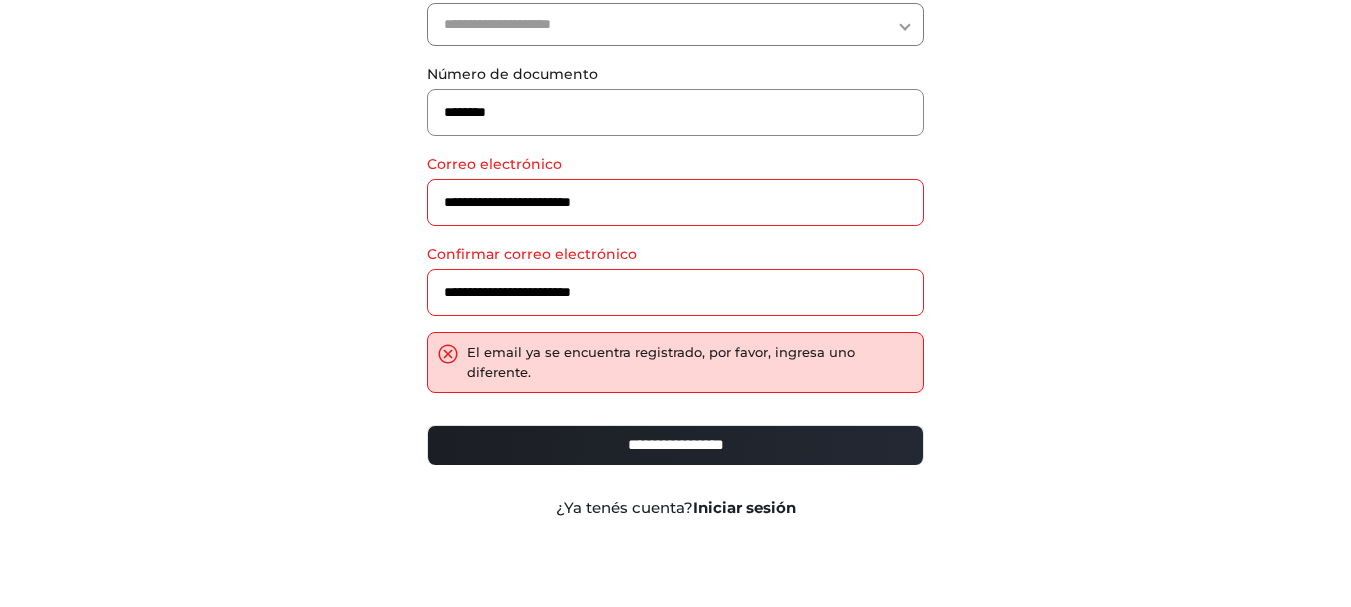 click on "Iniciar sesión" at bounding box center (744, 507) 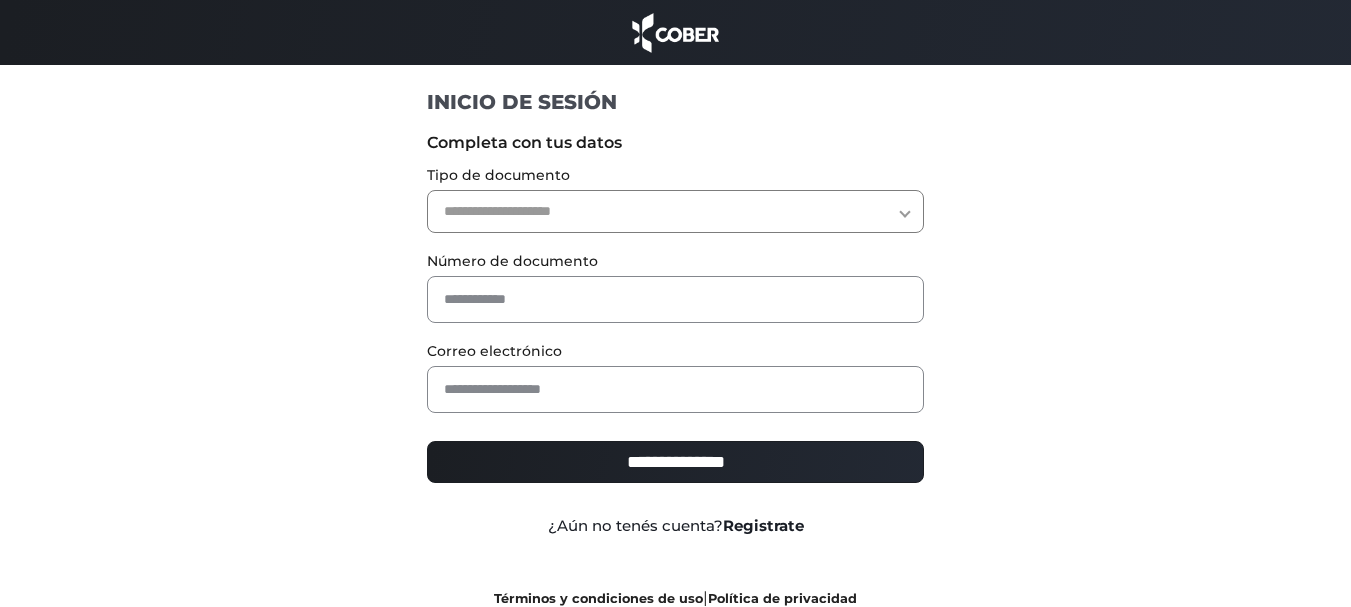 scroll, scrollTop: 0, scrollLeft: 0, axis: both 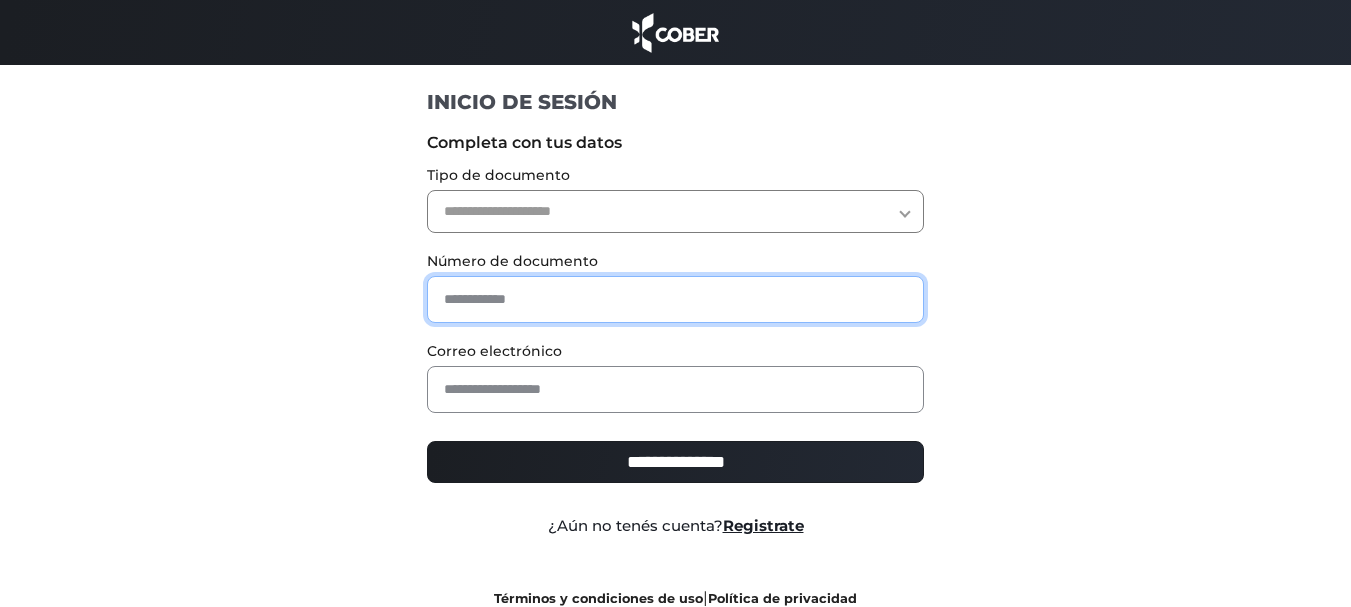 drag, startPoint x: 579, startPoint y: 388, endPoint x: 488, endPoint y: 287, distance: 135.94852 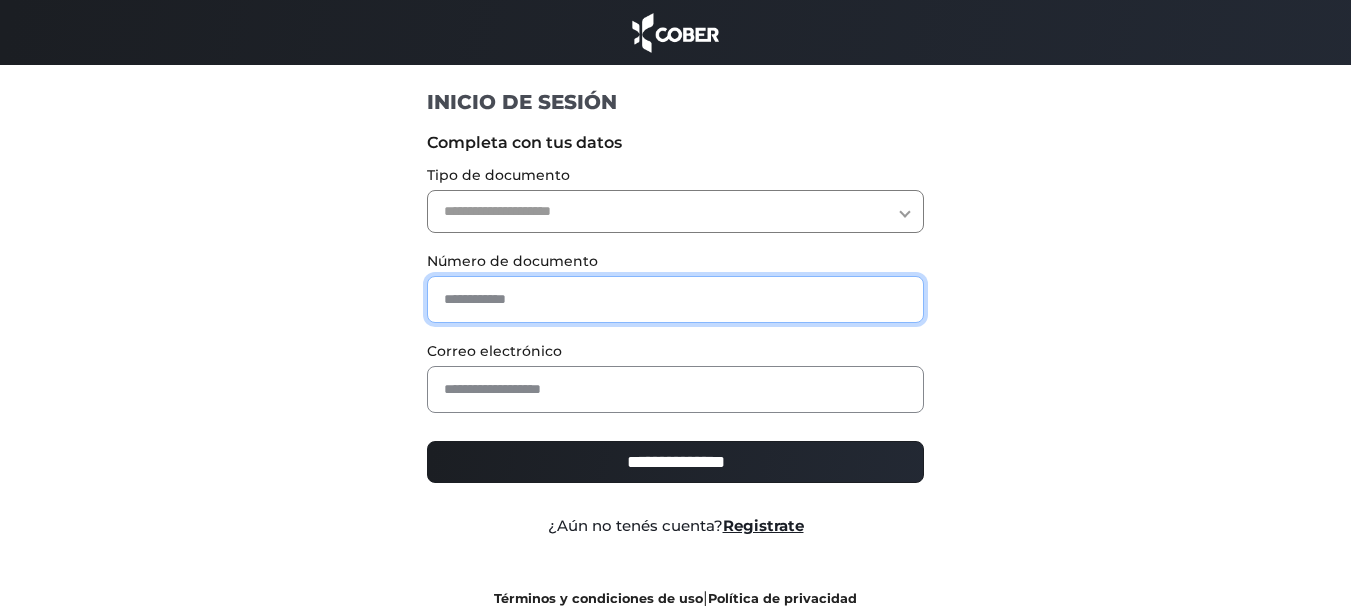 paste on "********" 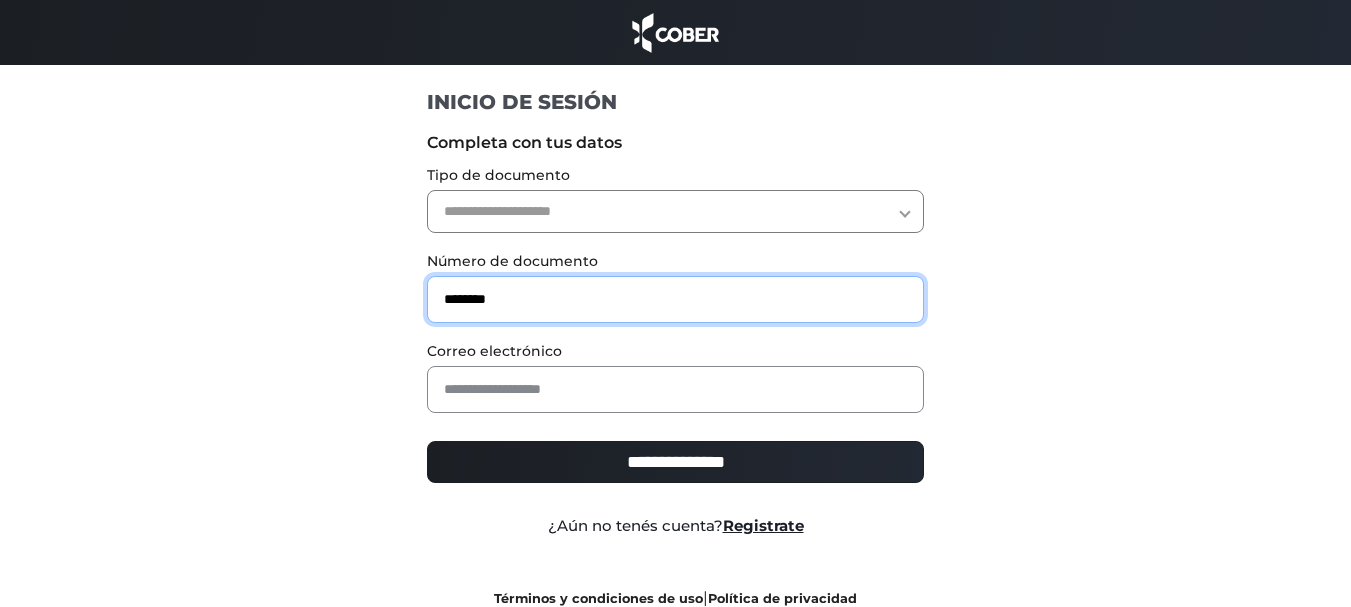 type on "********" 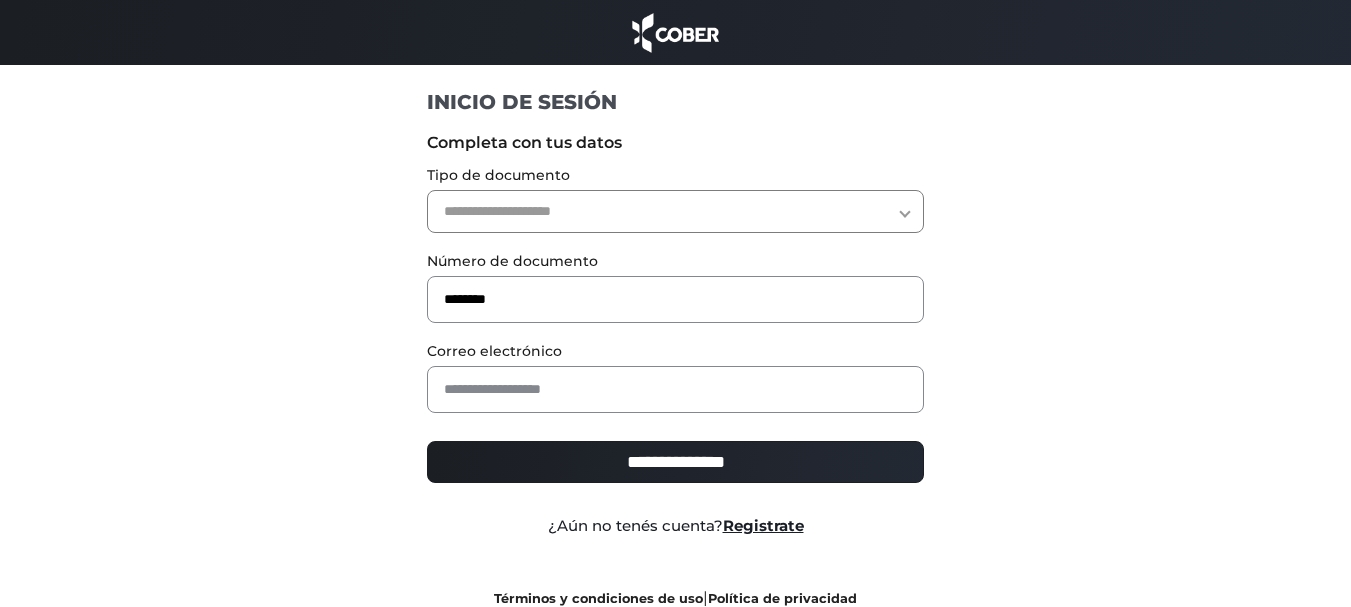 click on "**********" at bounding box center (675, 211) 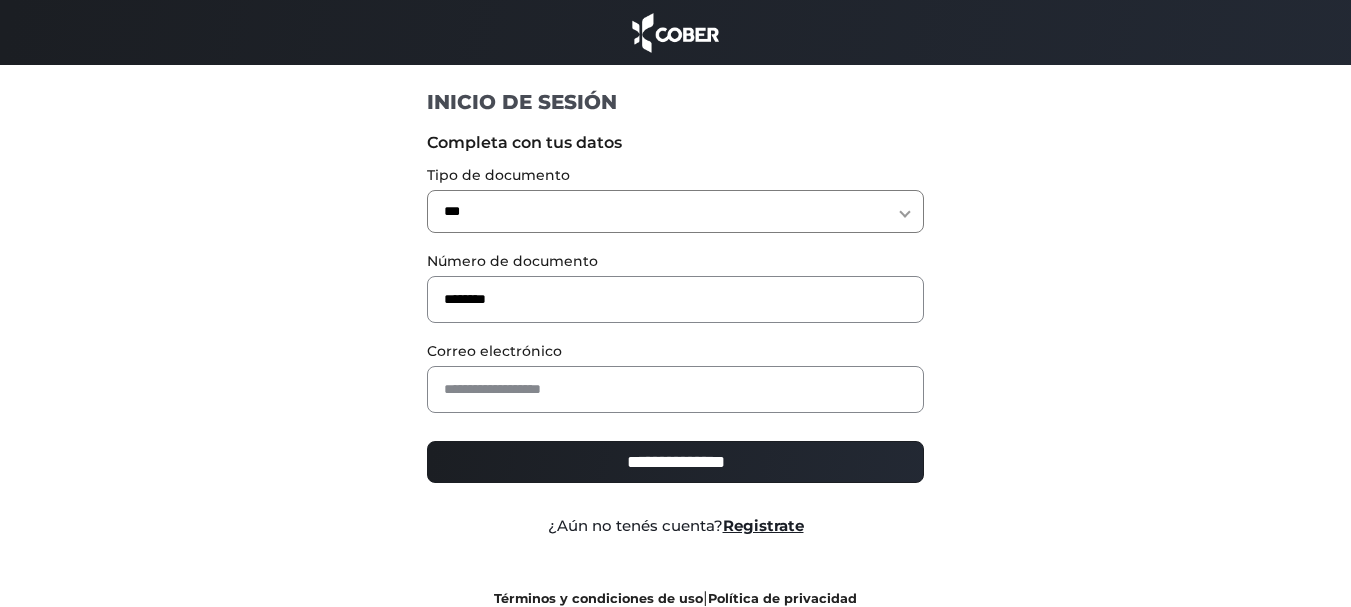 click on "**********" at bounding box center [675, 211] 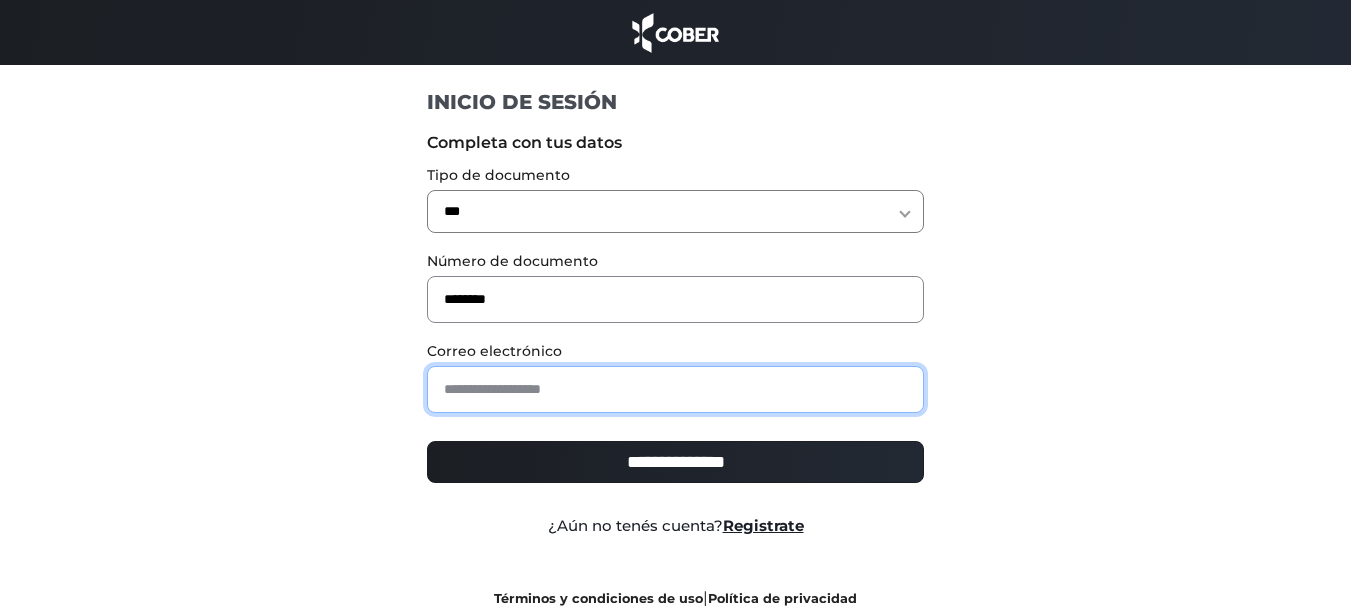 paste on "**********" 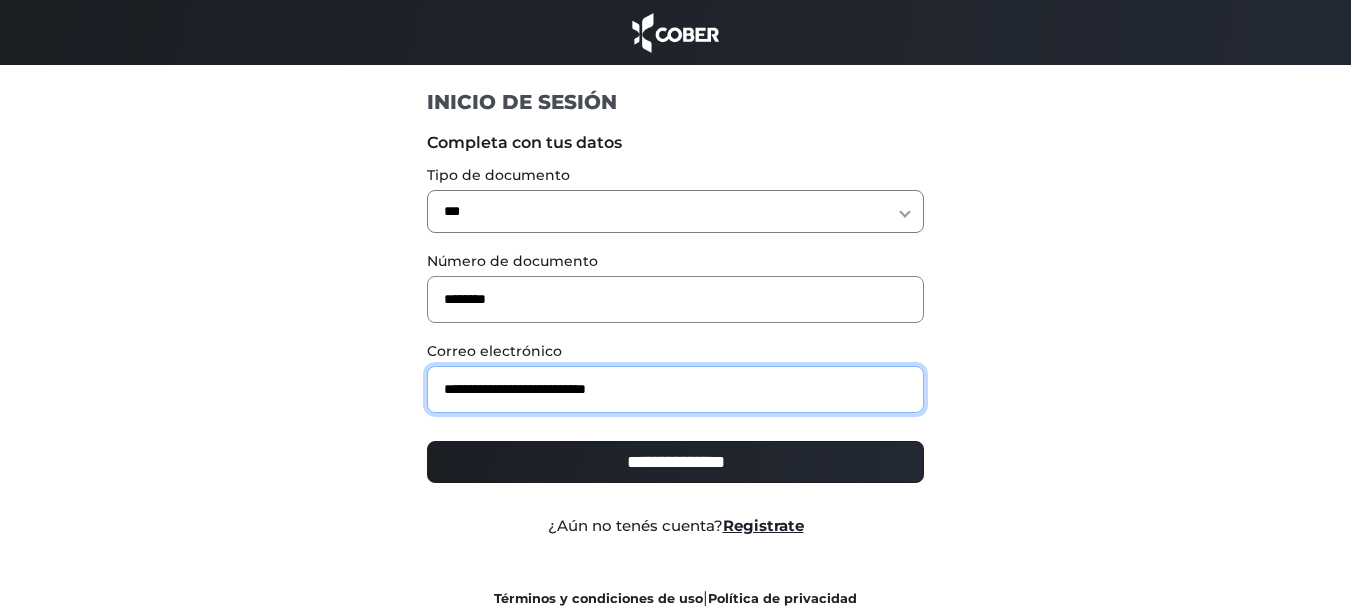 type on "**********" 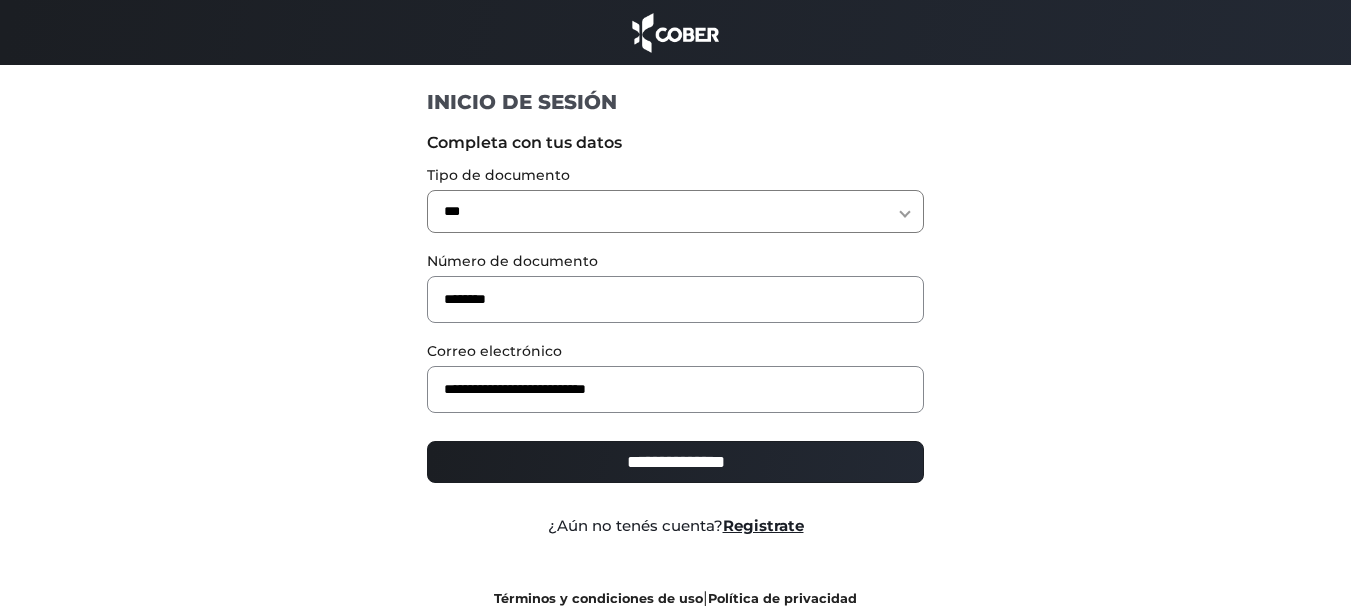 click on "**********" at bounding box center [675, 462] 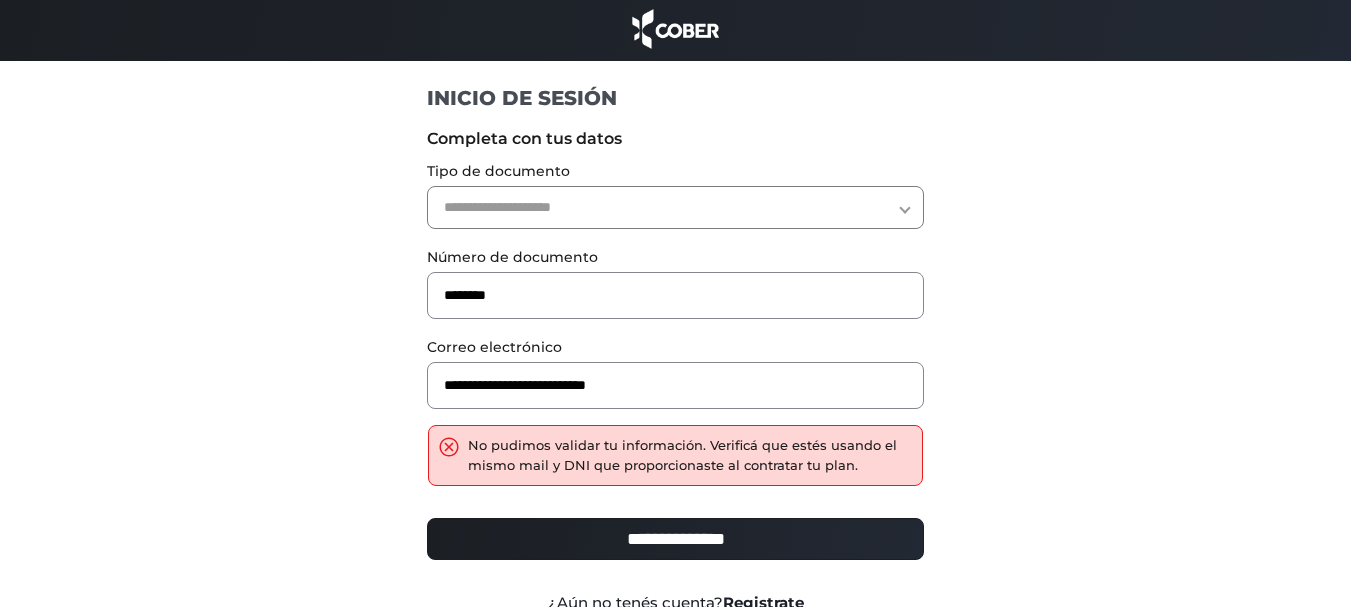 scroll, scrollTop: 0, scrollLeft: 0, axis: both 